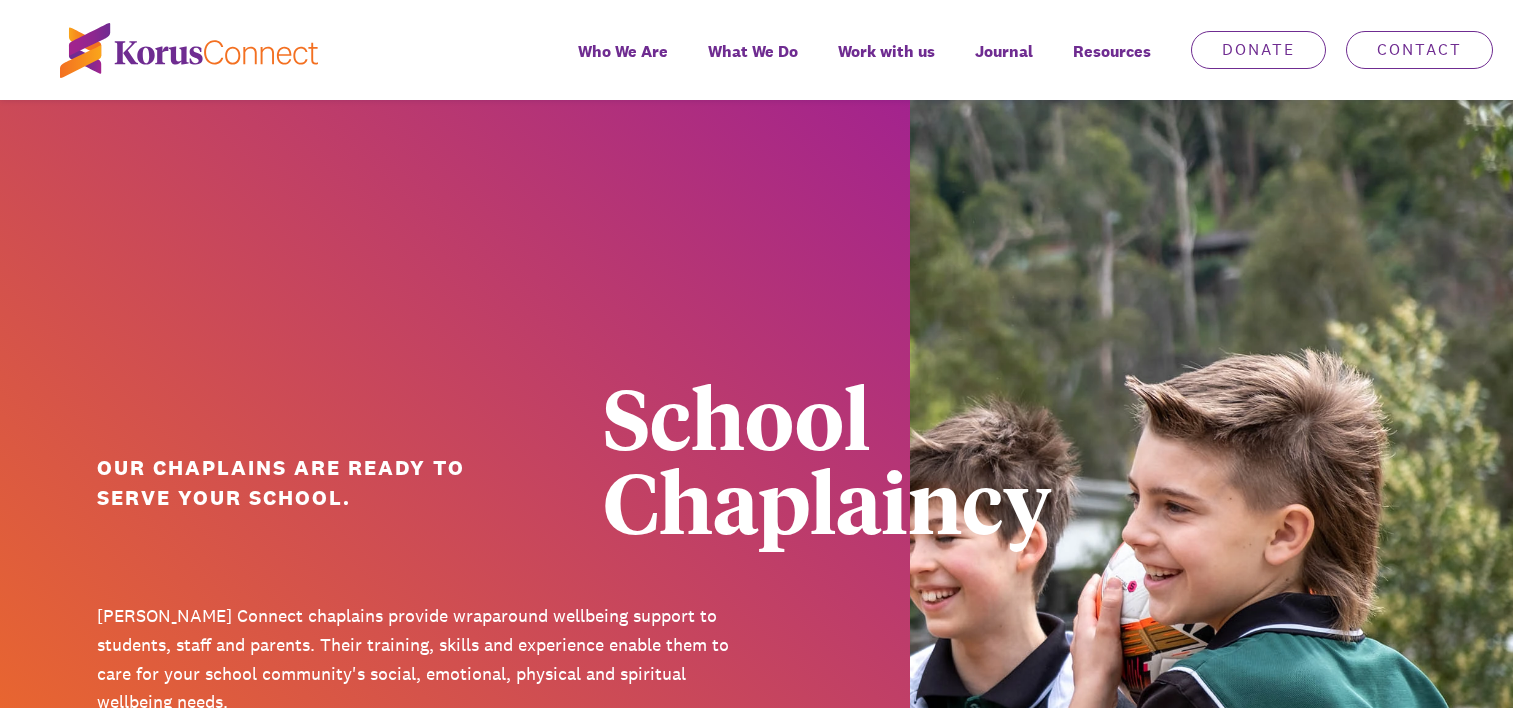 scroll, scrollTop: 0, scrollLeft: 0, axis: both 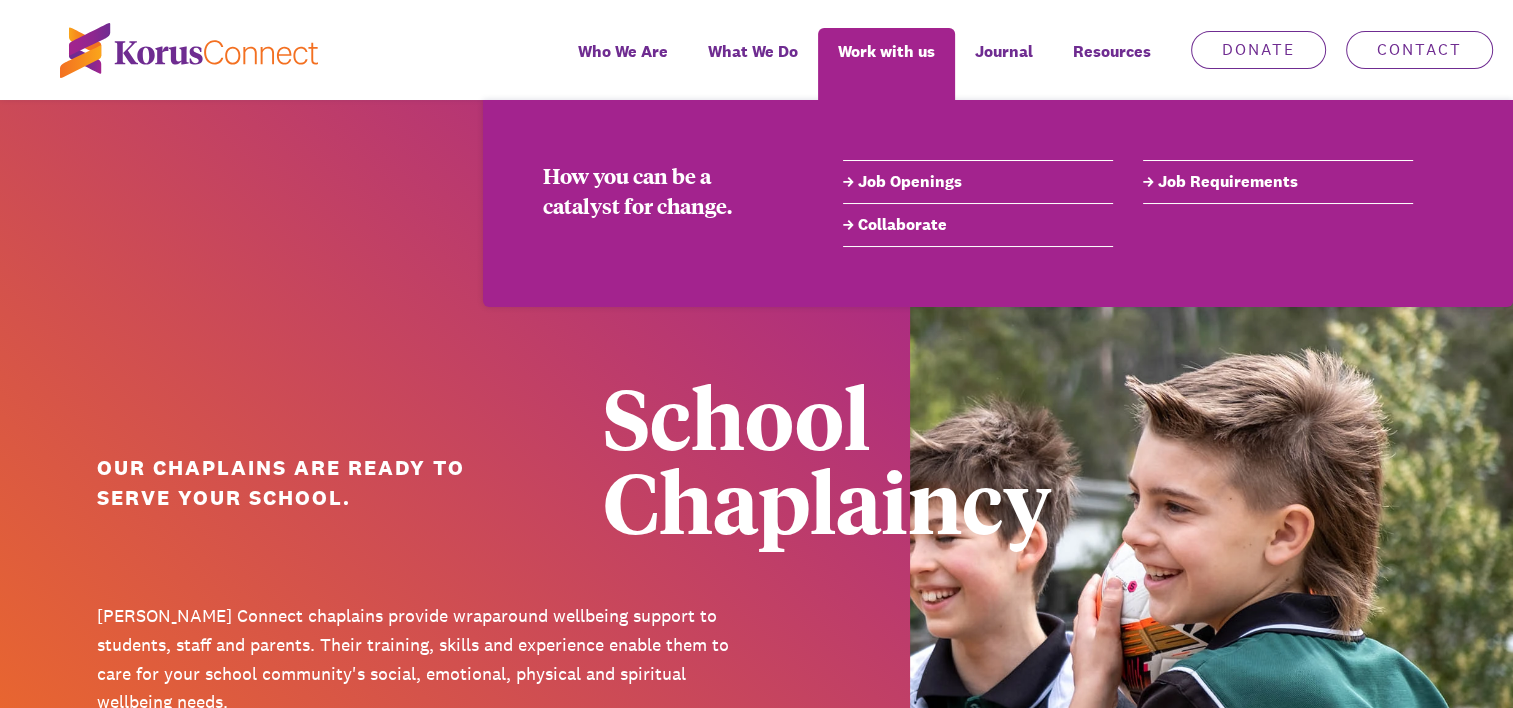 click on "Job Openings" at bounding box center (978, 182) 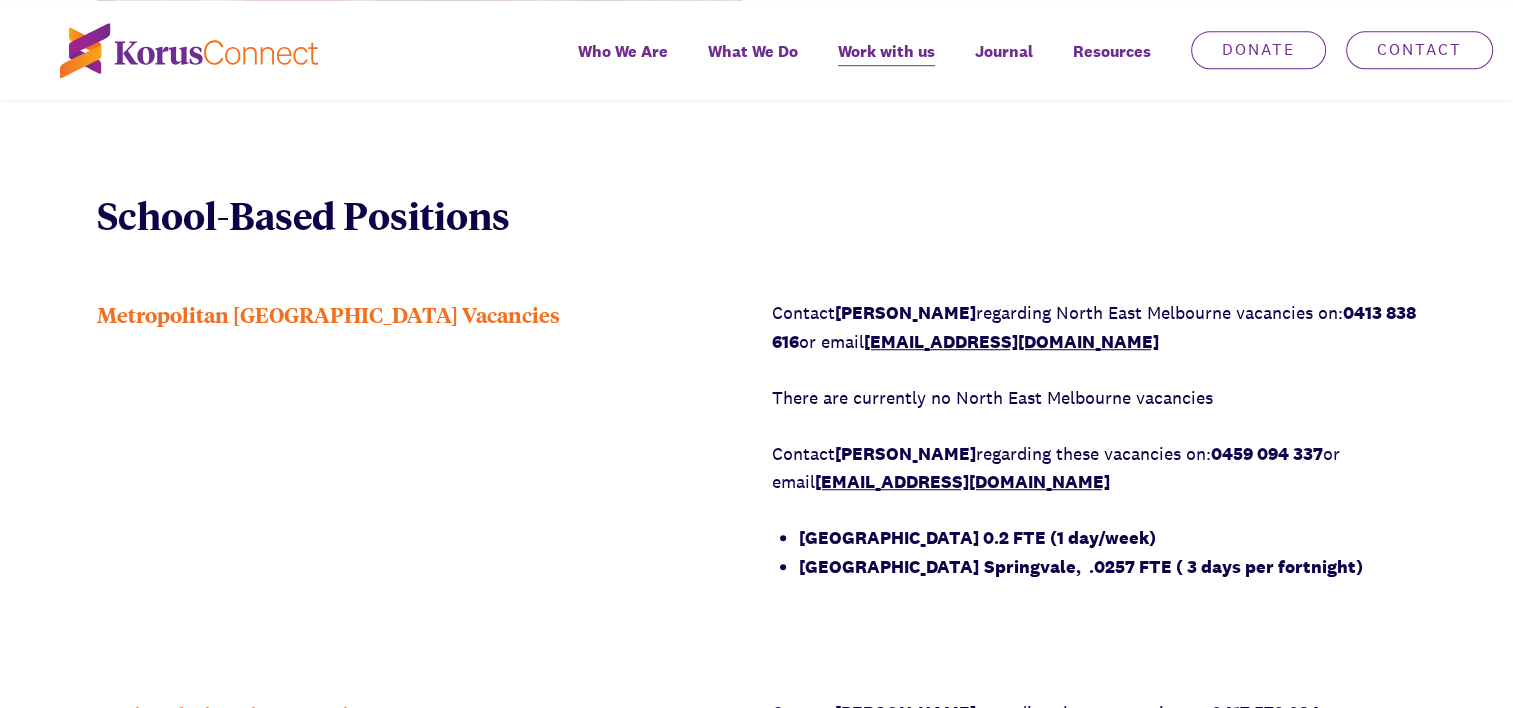 scroll, scrollTop: 1500, scrollLeft: 0, axis: vertical 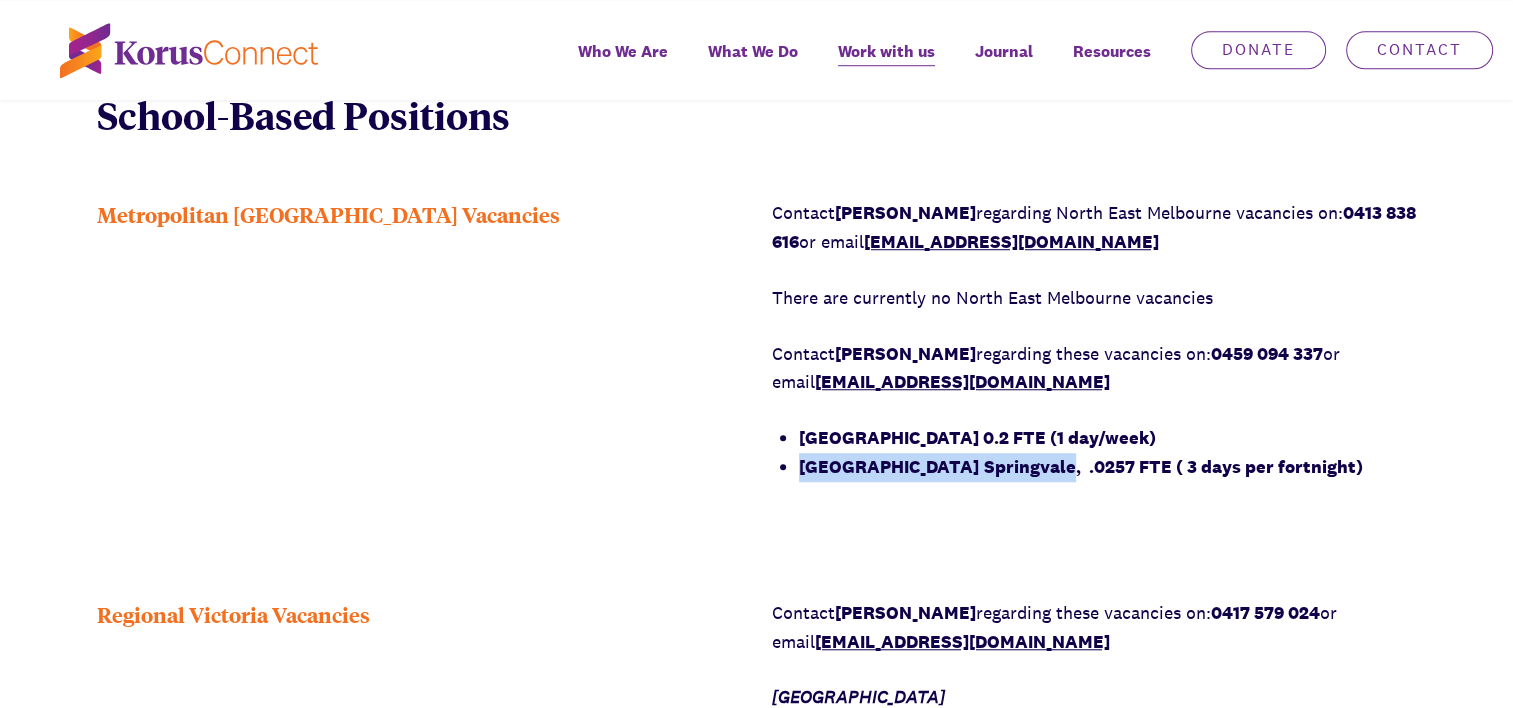 drag, startPoint x: 802, startPoint y: 461, endPoint x: 1114, endPoint y: 464, distance: 312.01443 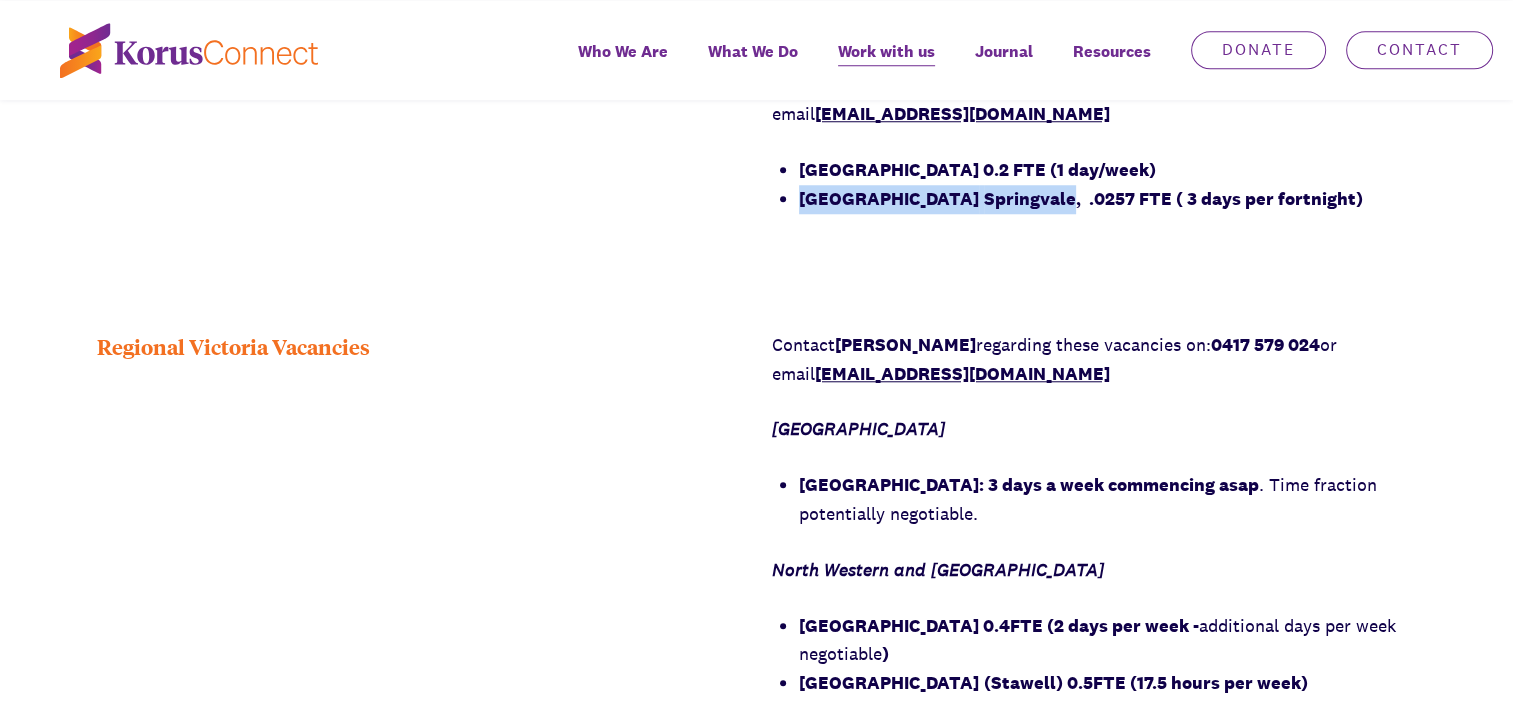 scroll, scrollTop: 1800, scrollLeft: 0, axis: vertical 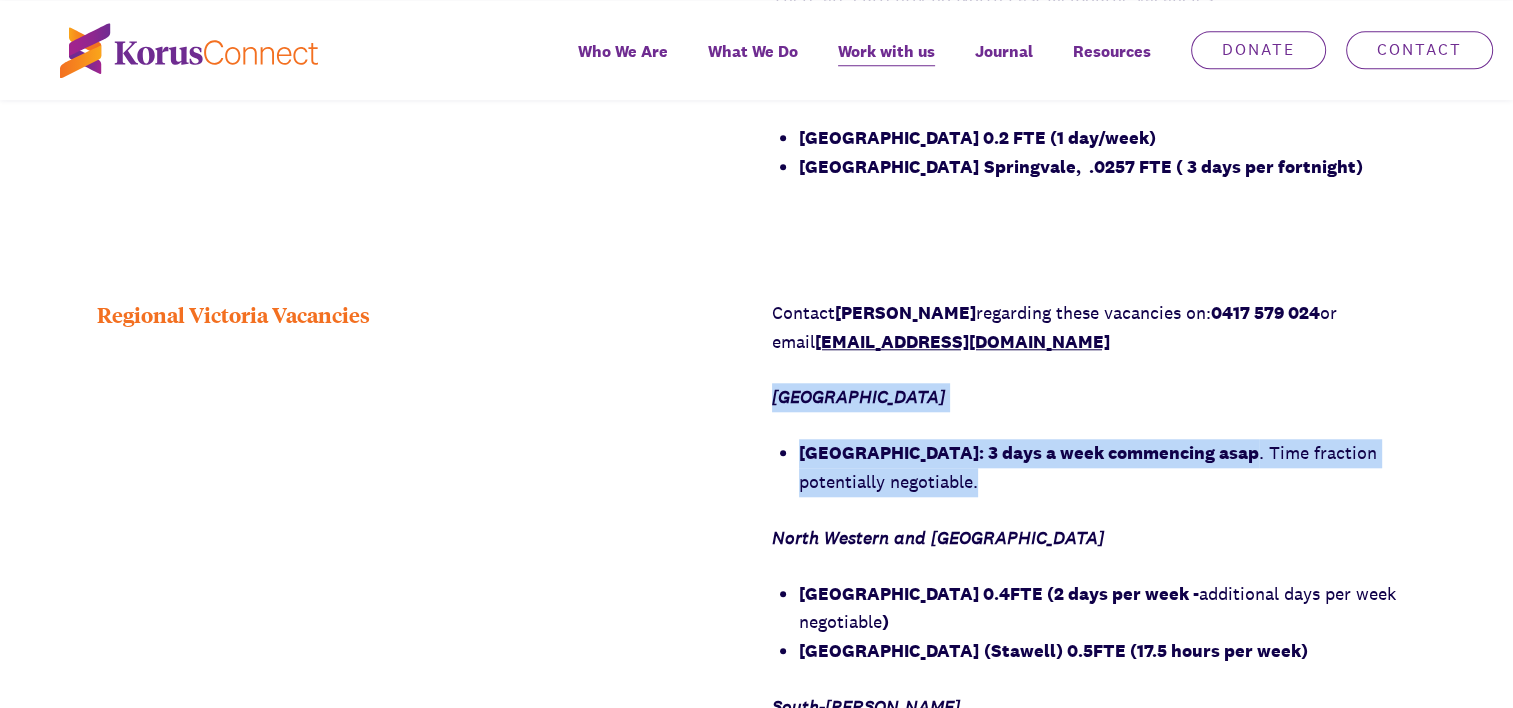 drag, startPoint x: 758, startPoint y: 398, endPoint x: 1003, endPoint y: 478, distance: 257.73047 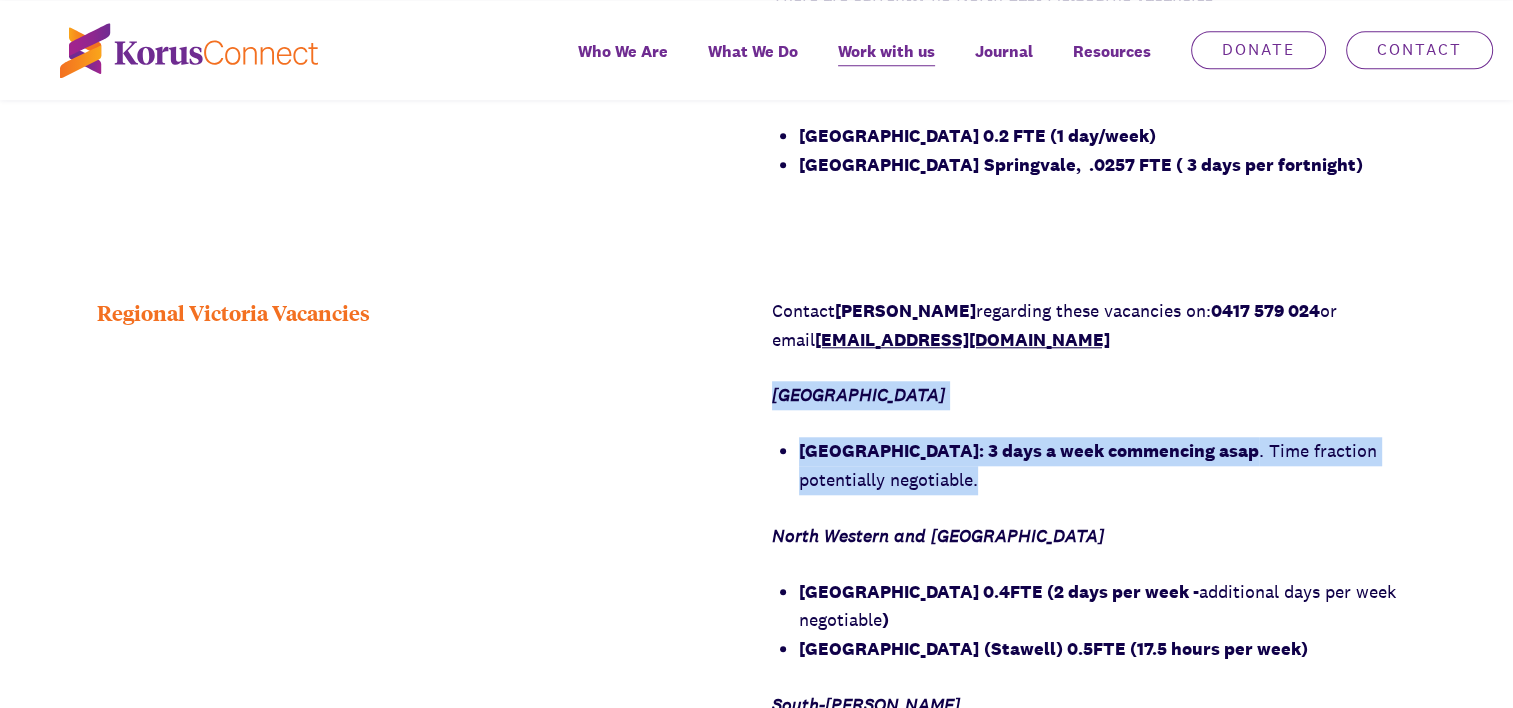 scroll, scrollTop: 1800, scrollLeft: 0, axis: vertical 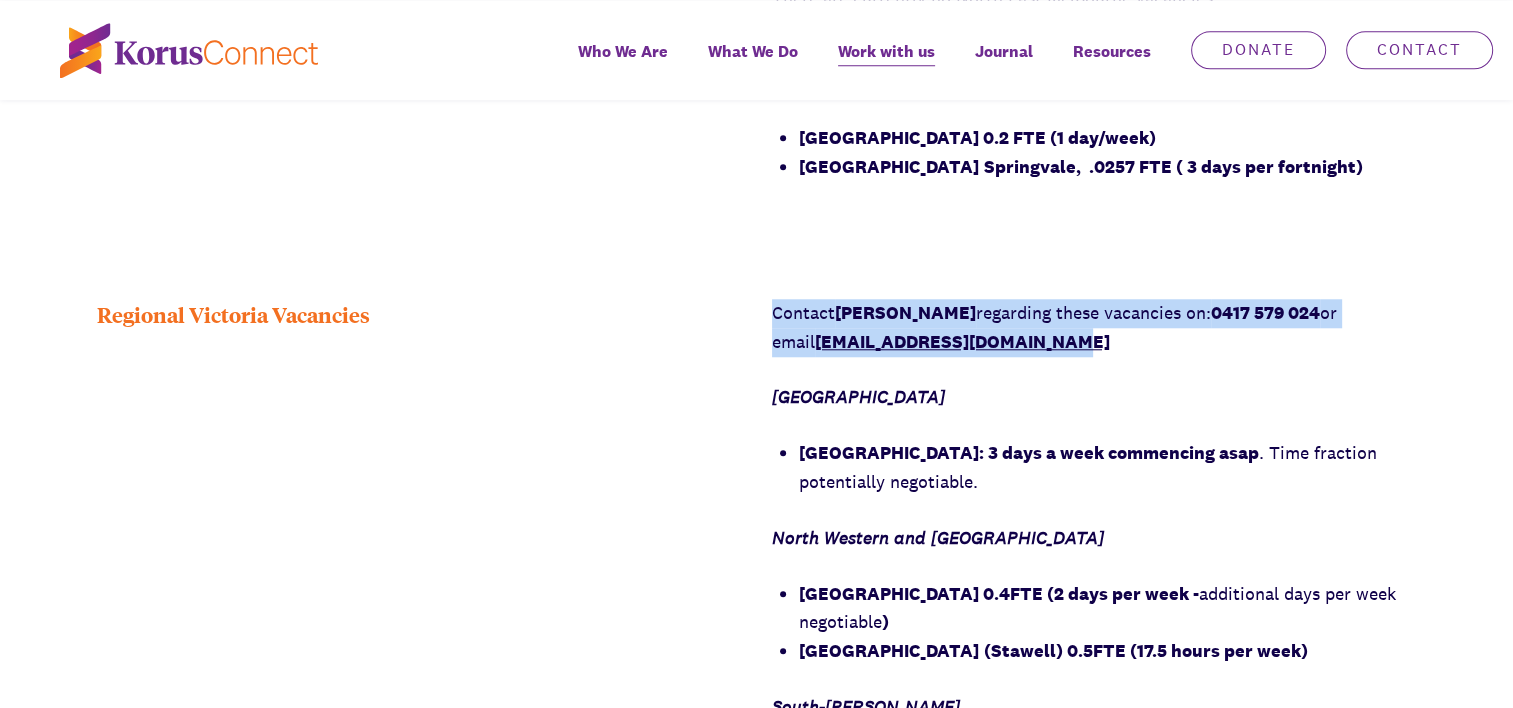 drag, startPoint x: 772, startPoint y: 315, endPoint x: 1099, endPoint y: 344, distance: 328.28342 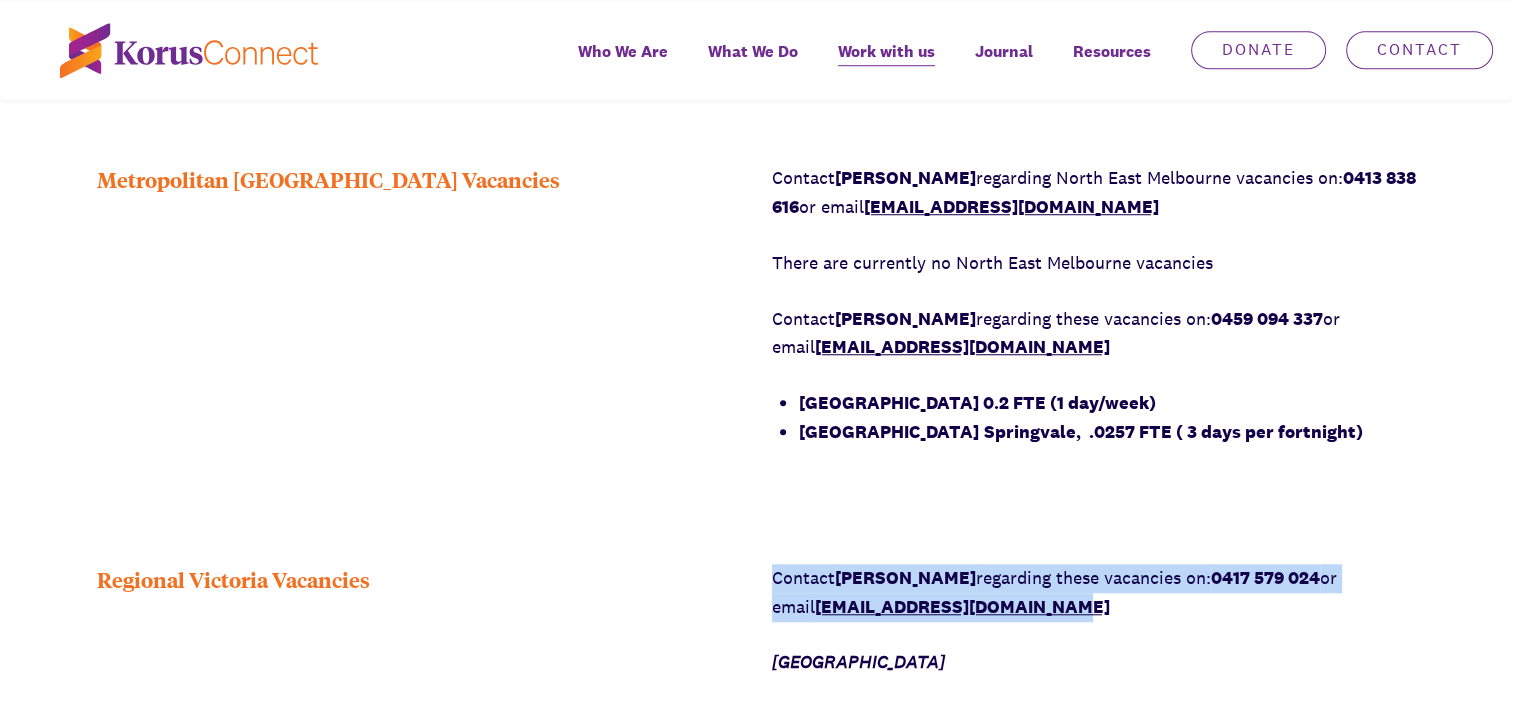 scroll, scrollTop: 1500, scrollLeft: 0, axis: vertical 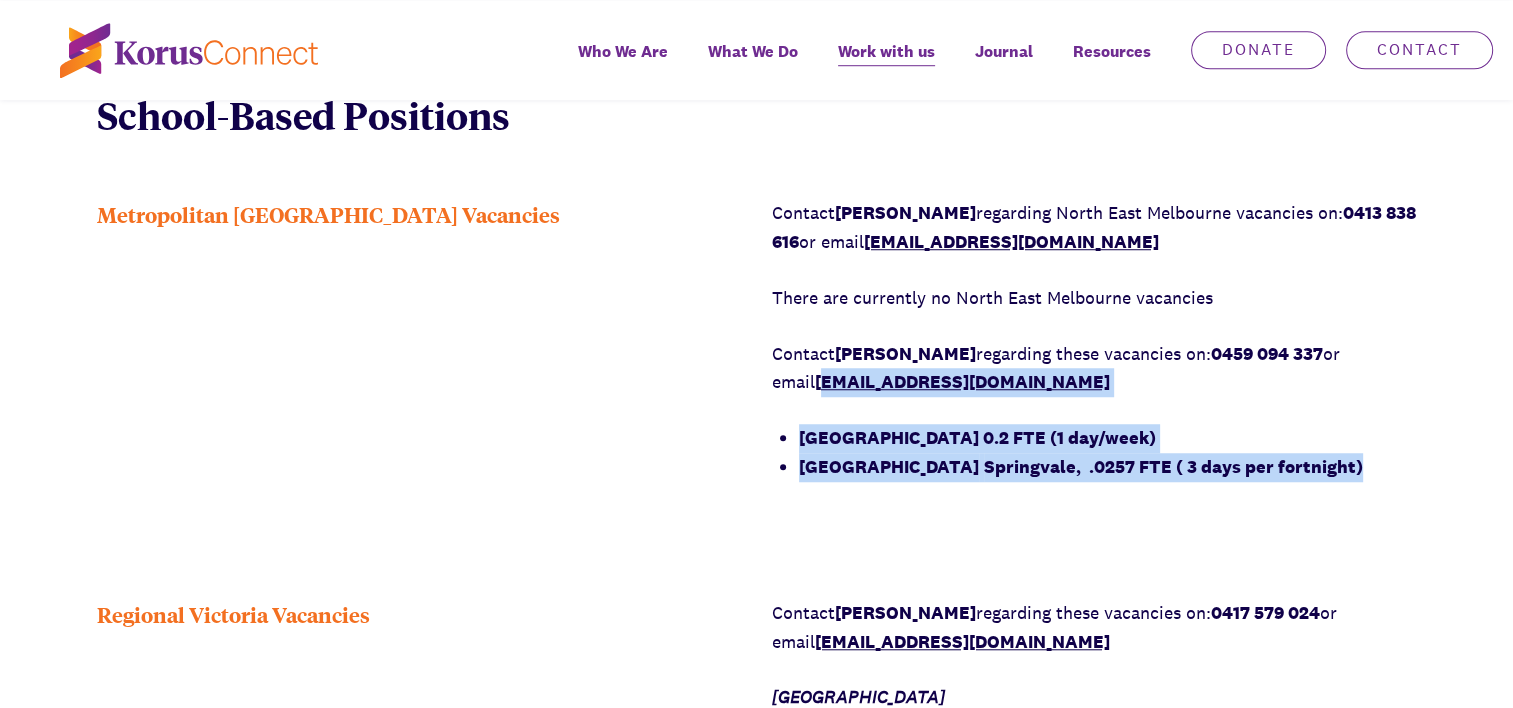 drag, startPoint x: 1426, startPoint y: 471, endPoint x: 824, endPoint y: 372, distance: 610.08606 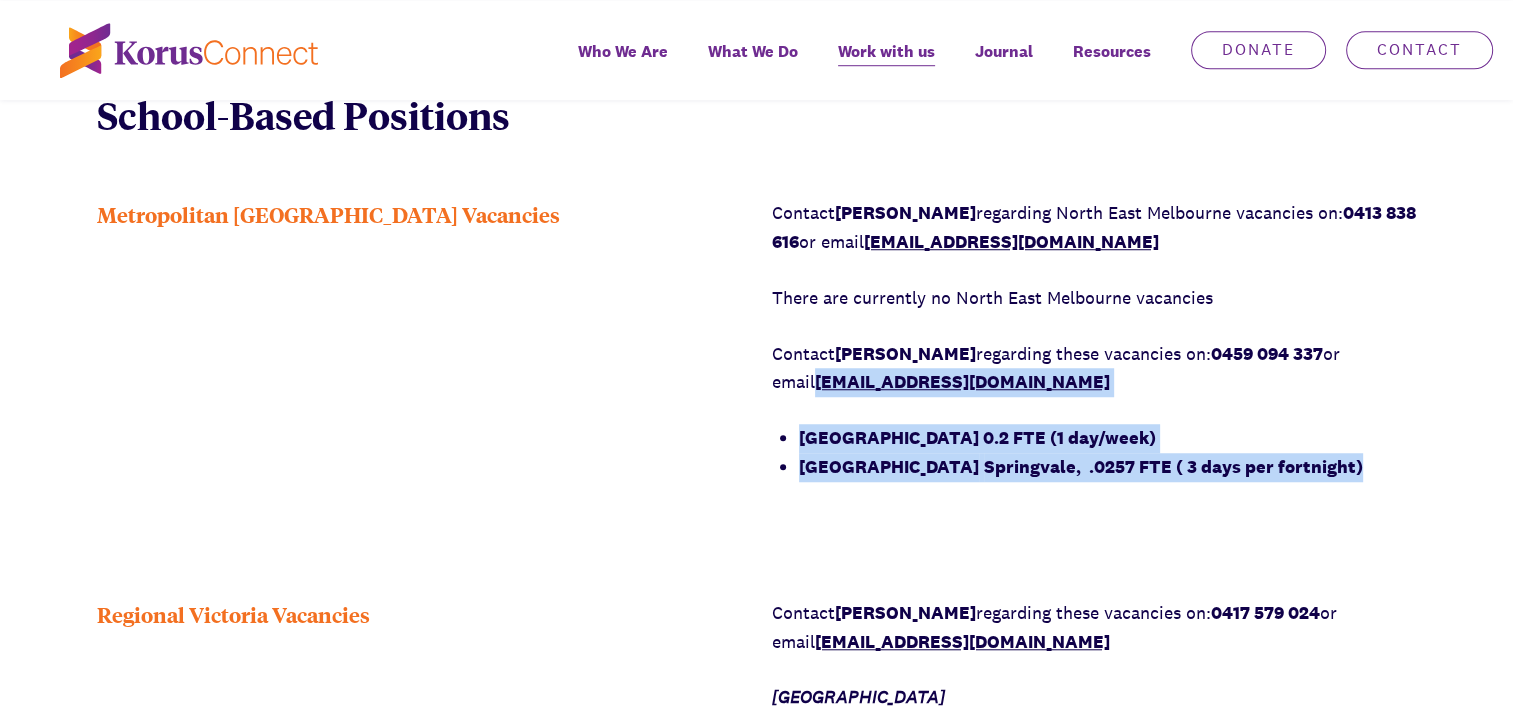 drag, startPoint x: 824, startPoint y: 372, endPoint x: 832, endPoint y: 432, distance: 60.530983 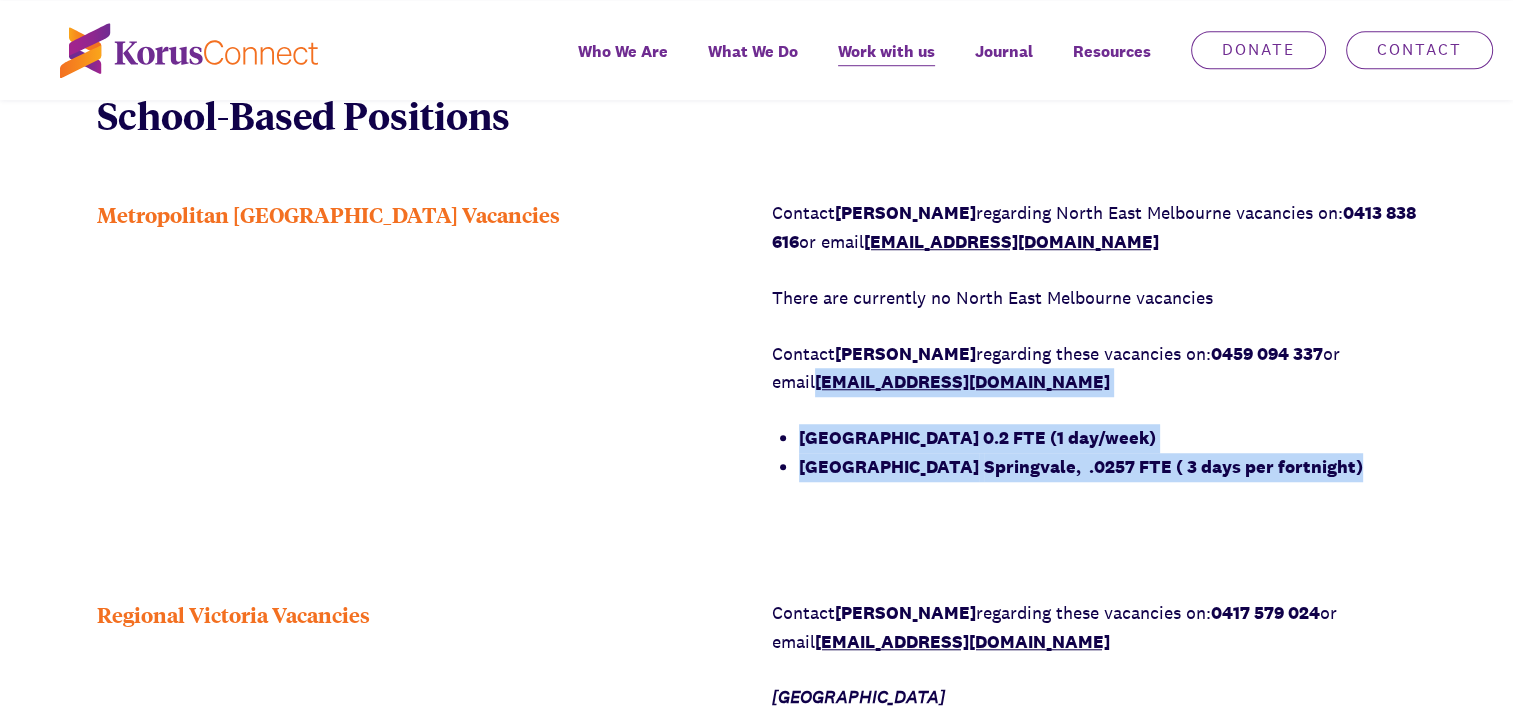 click on "[GEOGRAPHIC_DATA] 0.2 FTE (1 day/week)" at bounding box center [1108, 438] 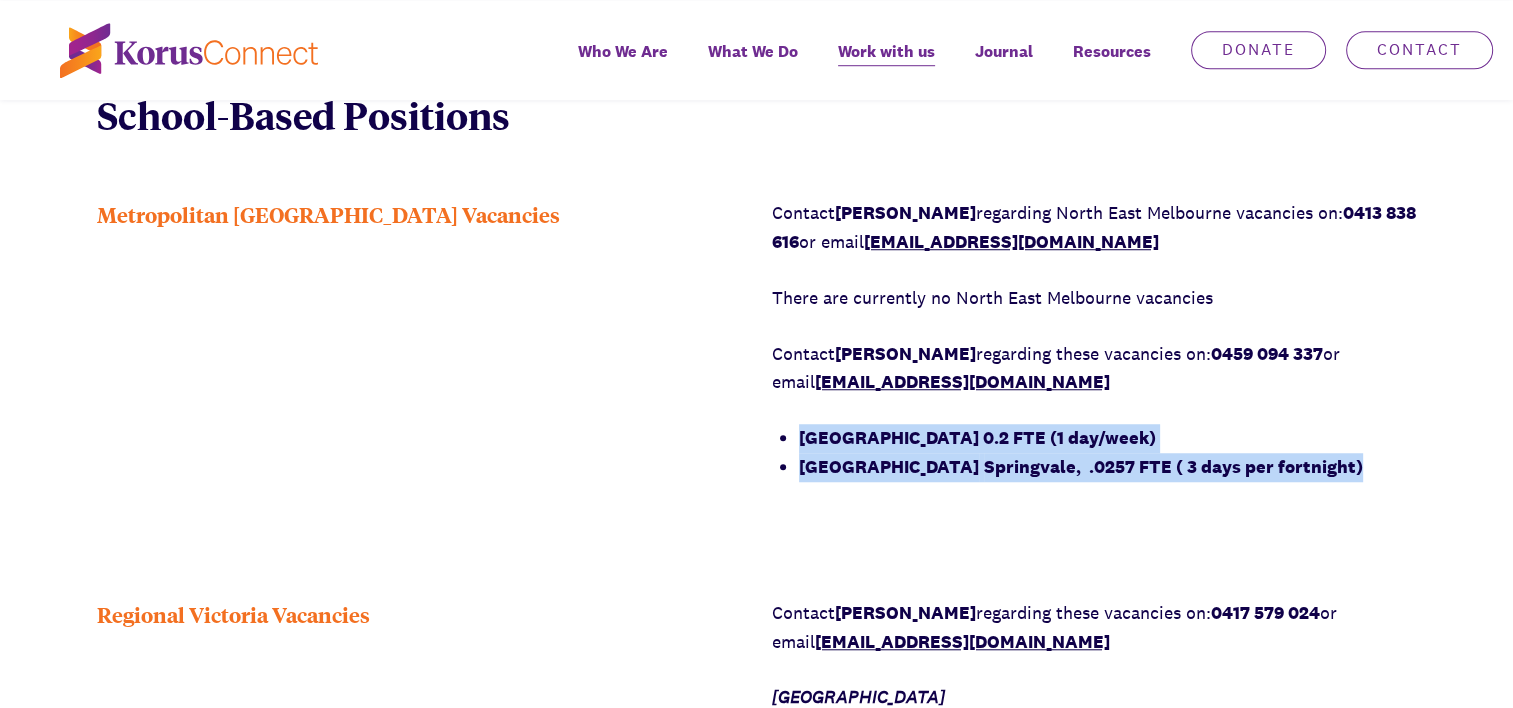 drag, startPoint x: 1419, startPoint y: 467, endPoint x: 777, endPoint y: 438, distance: 642.65466 